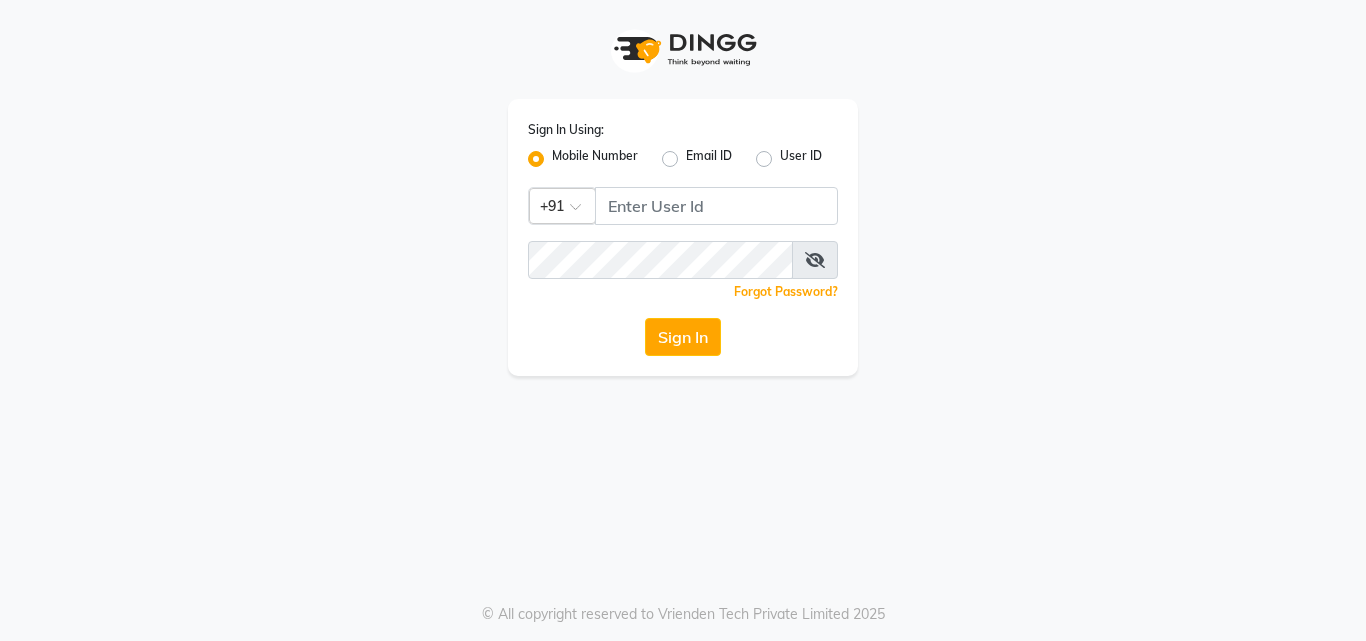 scroll, scrollTop: 0, scrollLeft: 0, axis: both 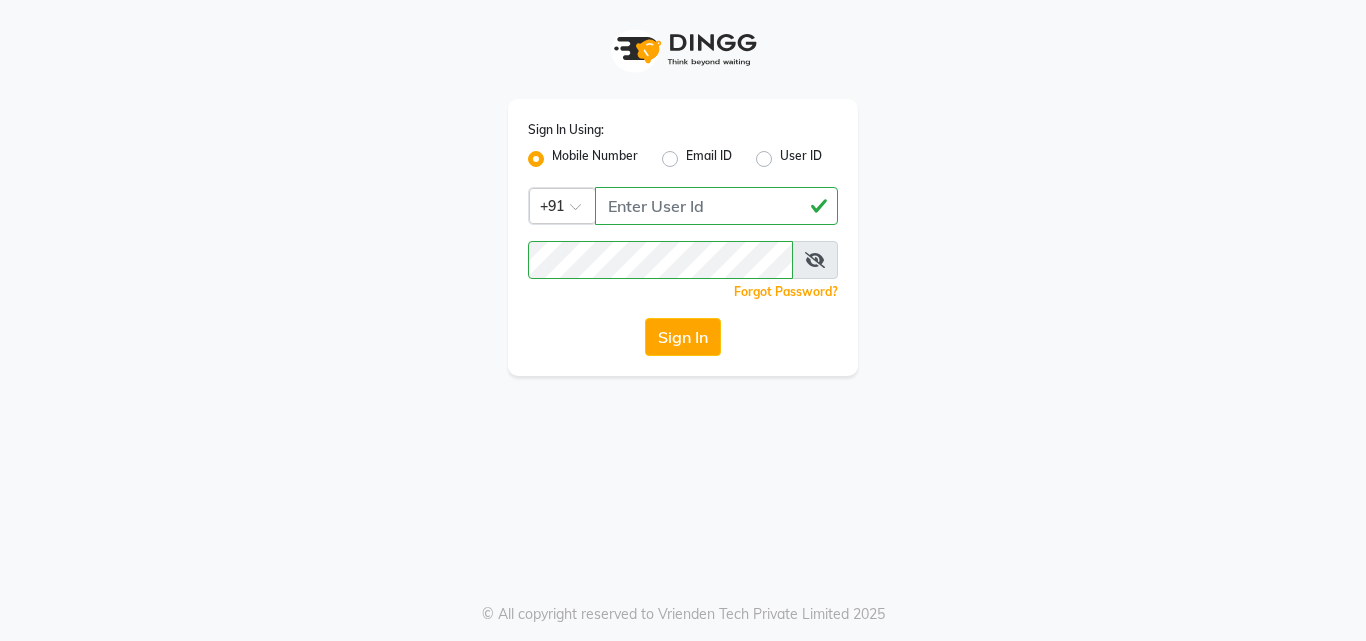 click on "Sign In" 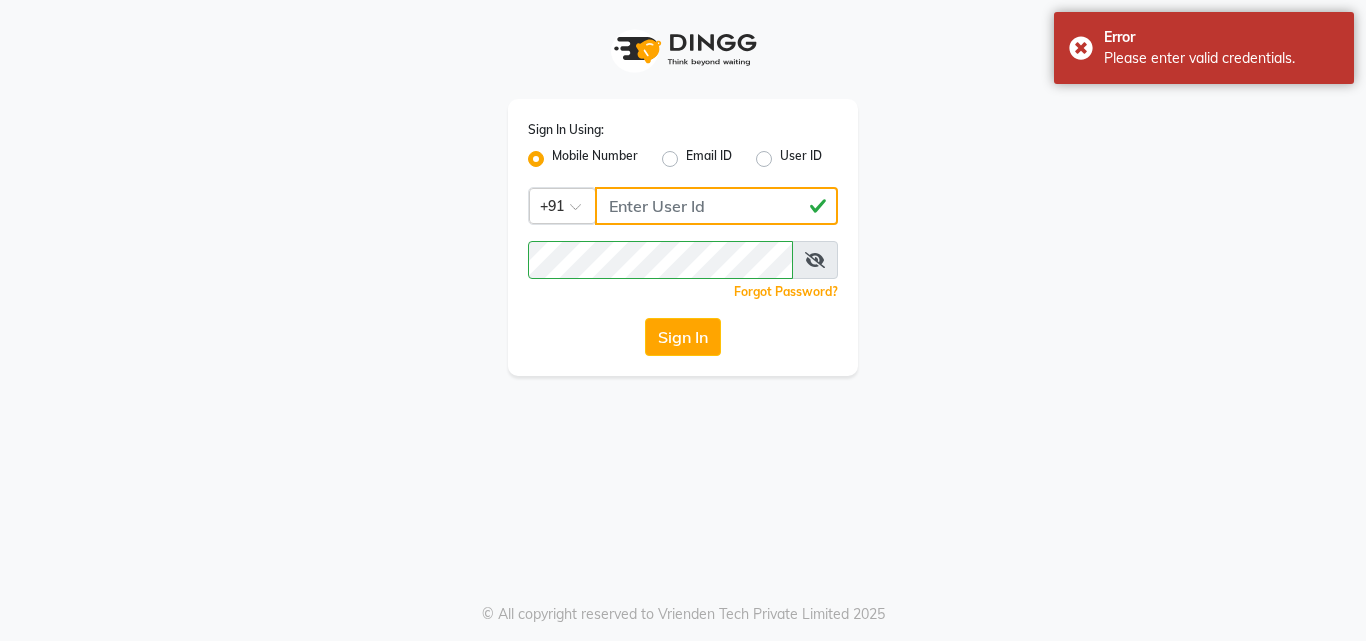 click on "[PHONE]" 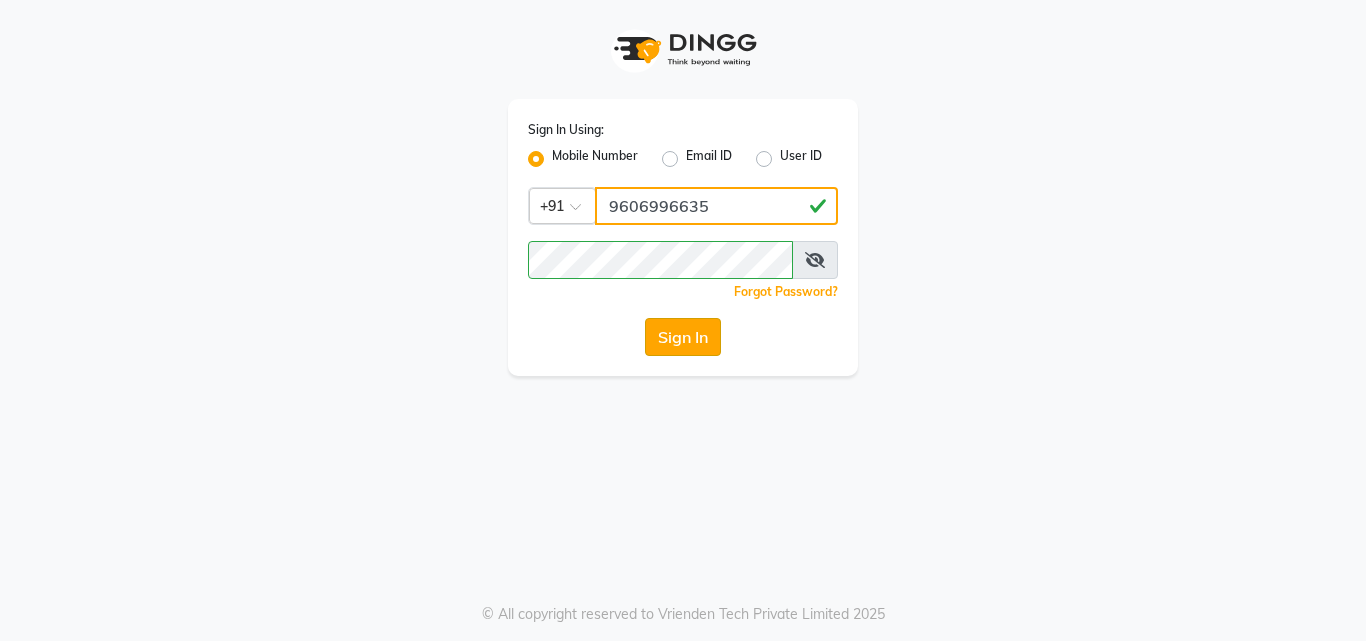 type on "9606996635" 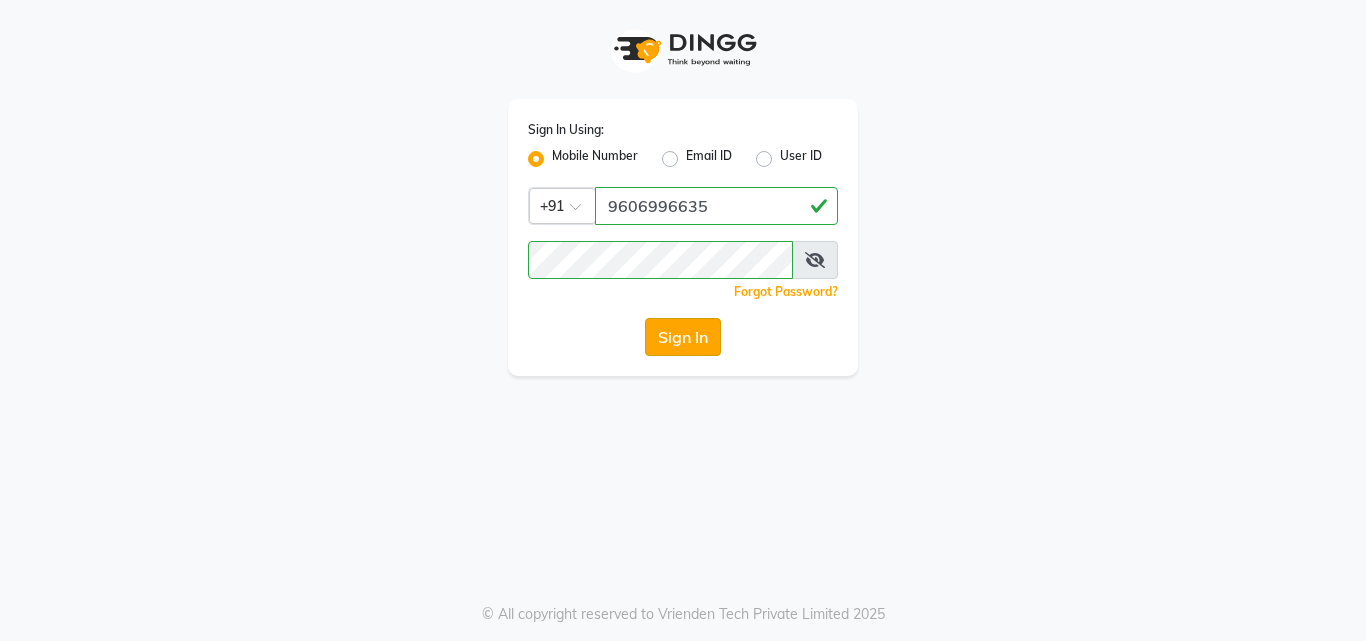 click on "Sign In" 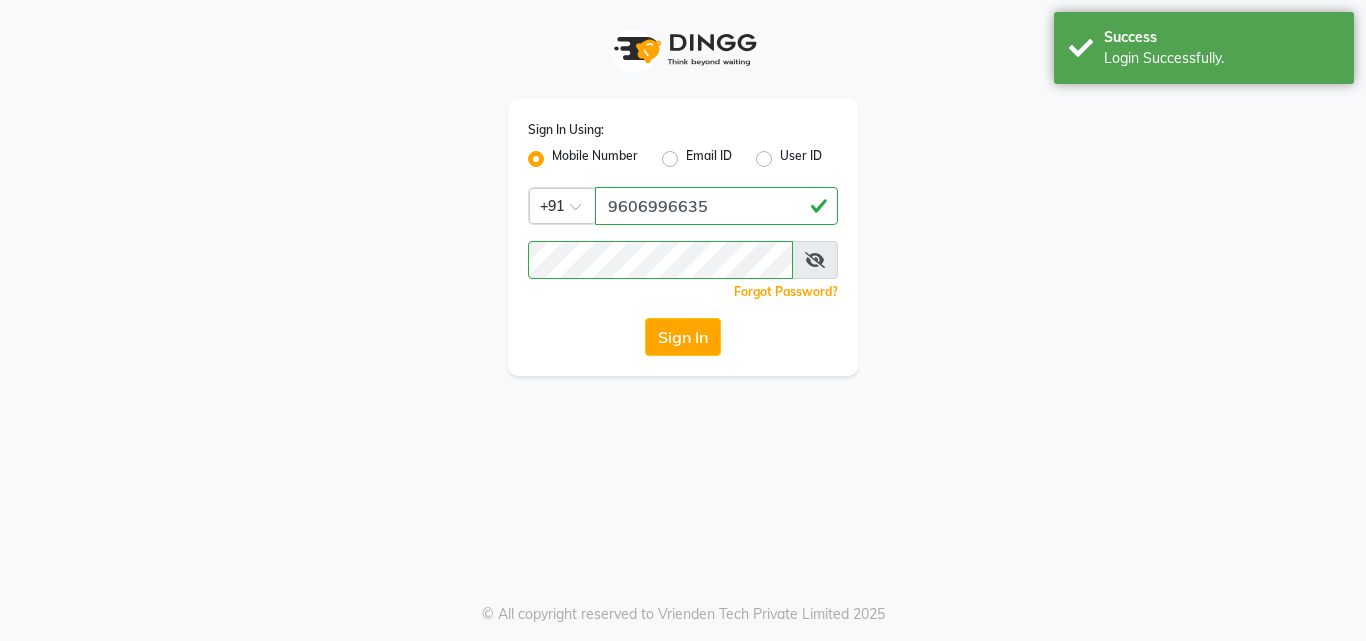 select on "service" 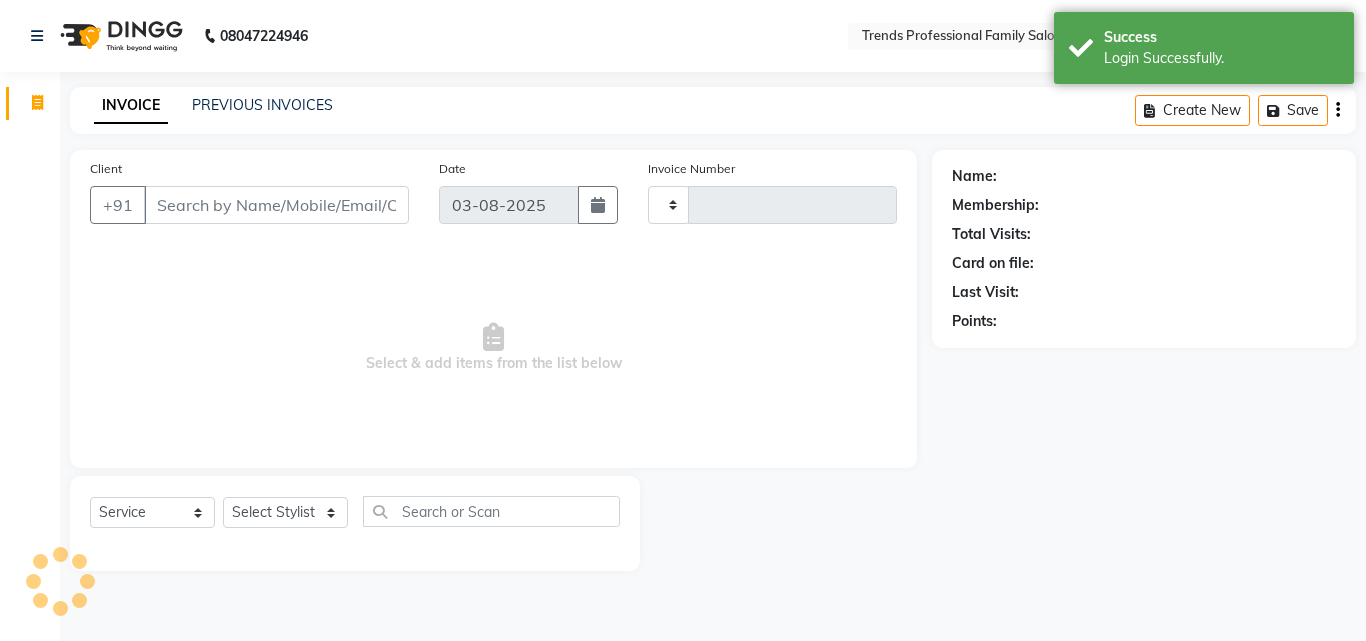 type on "2399" 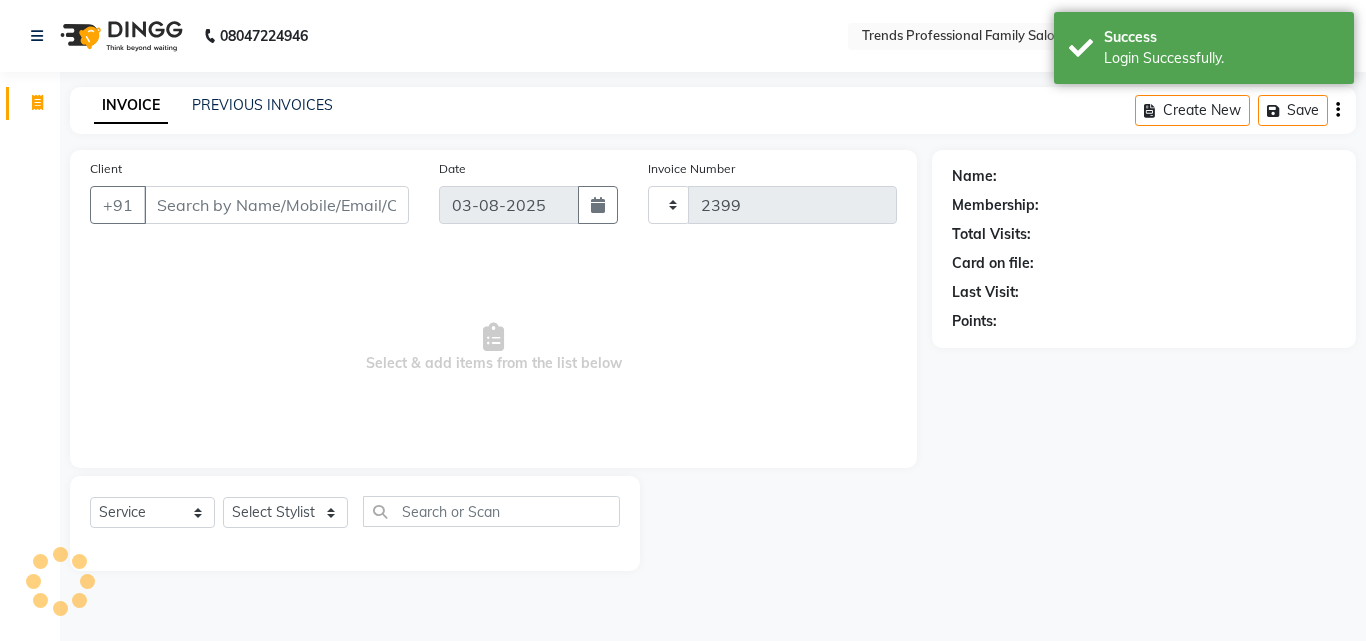 select on "7345" 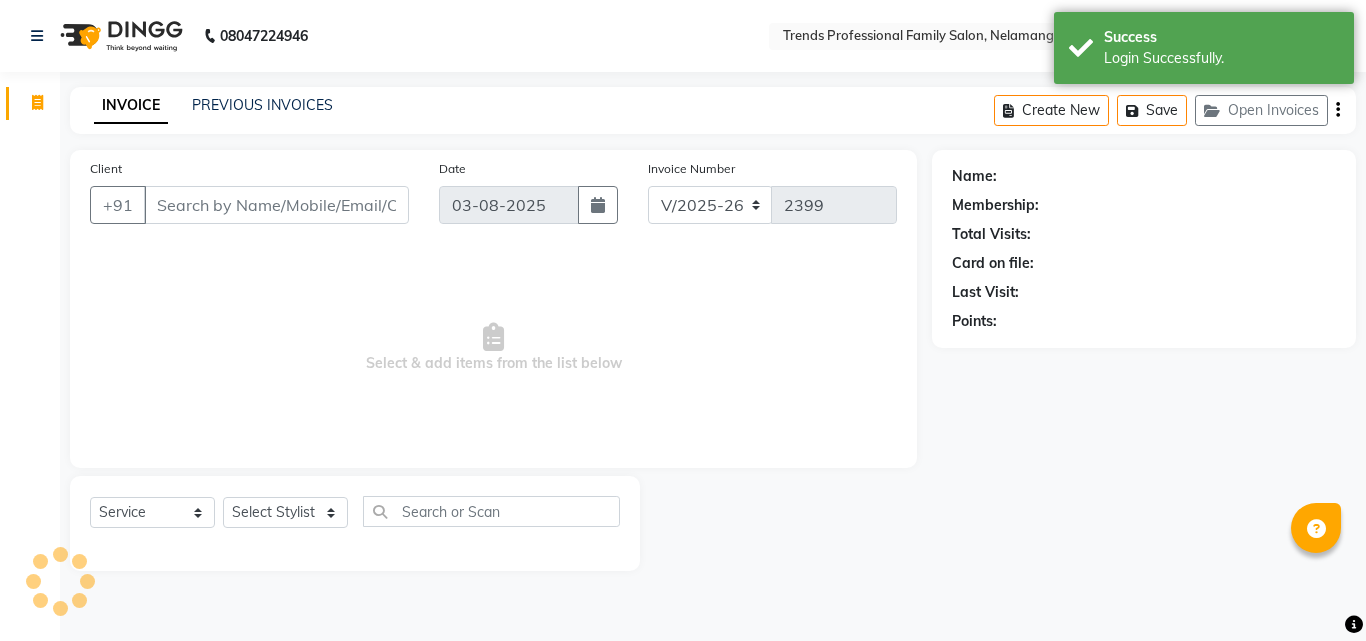 select on "en" 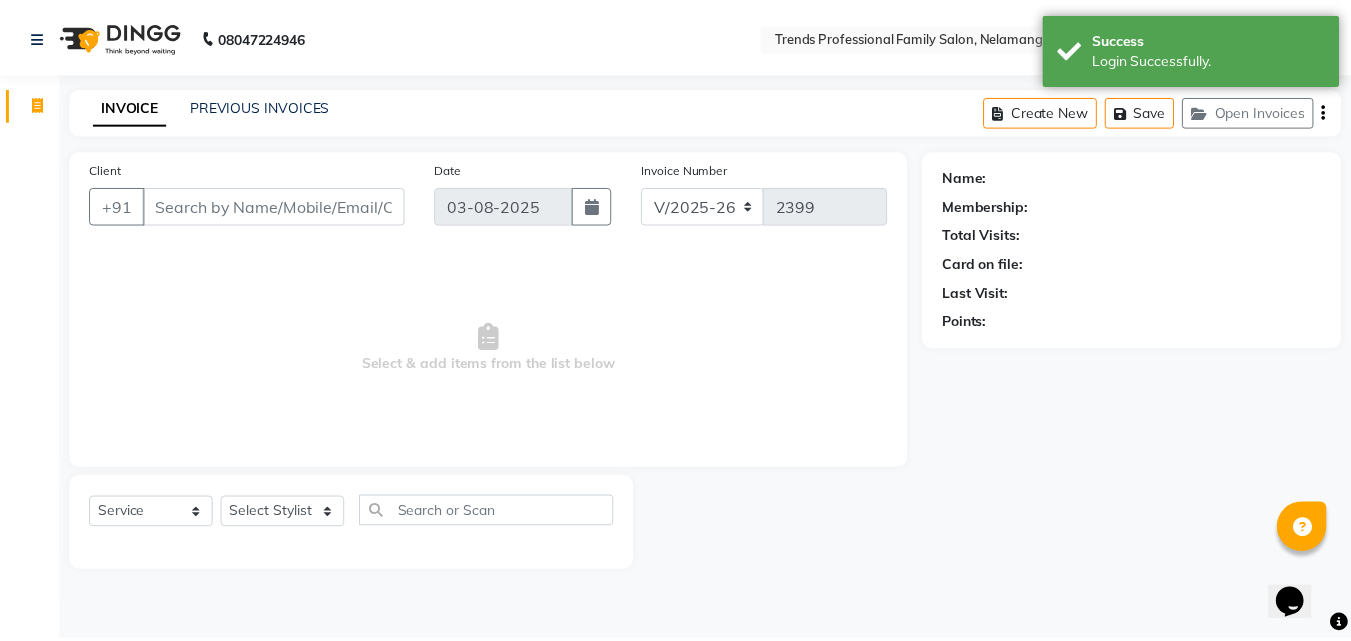 scroll, scrollTop: 0, scrollLeft: 0, axis: both 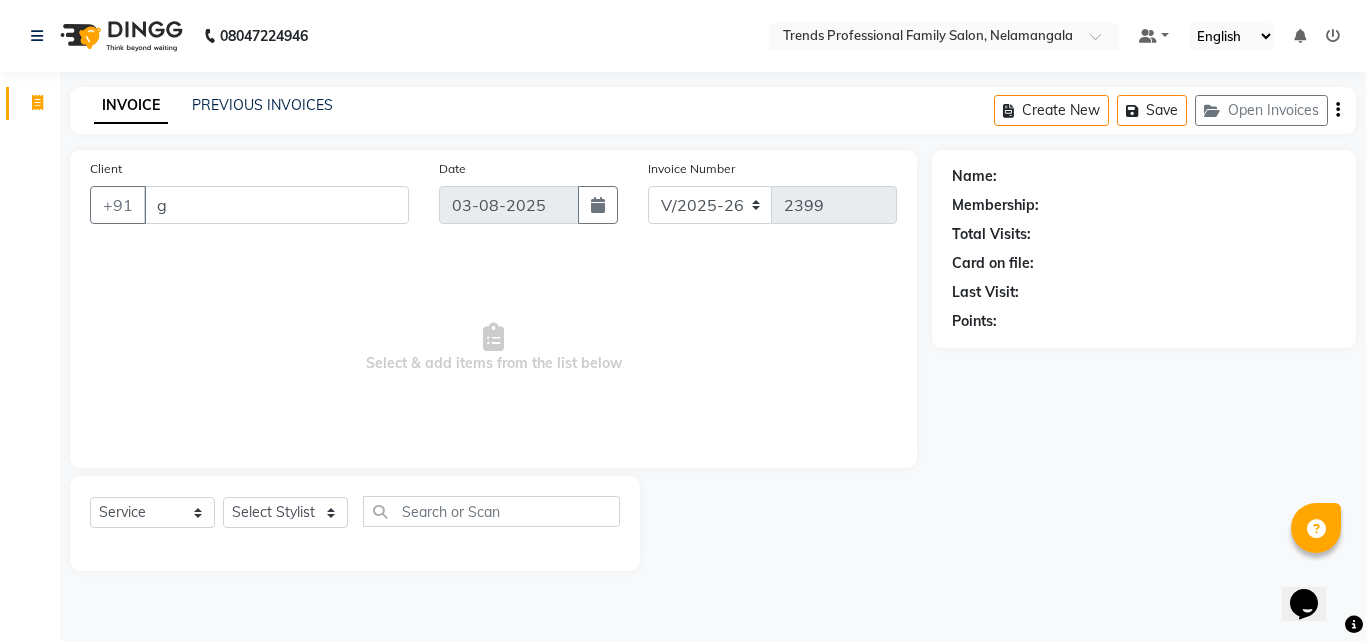 type on "g" 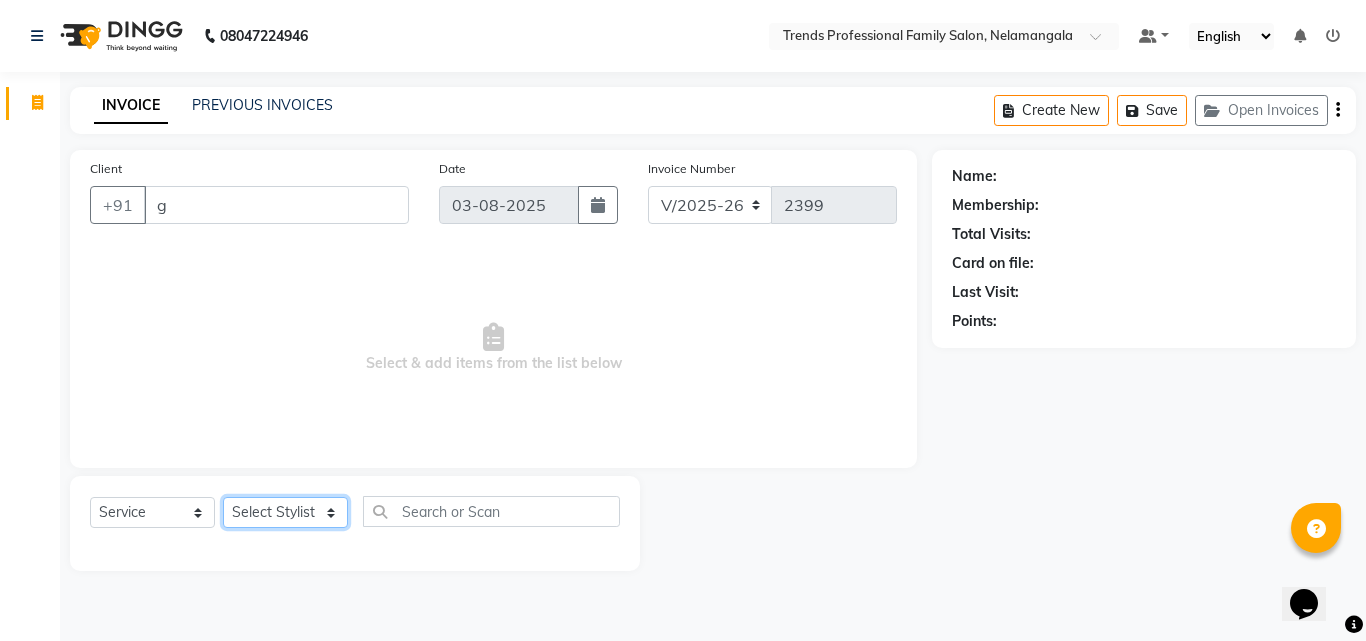 click on "Select Stylist [LAST] [LAST] [LAST] [LAST] [LAST] [LAST] [LAST] [LAST] [LAST] [LAST] [LAST]" 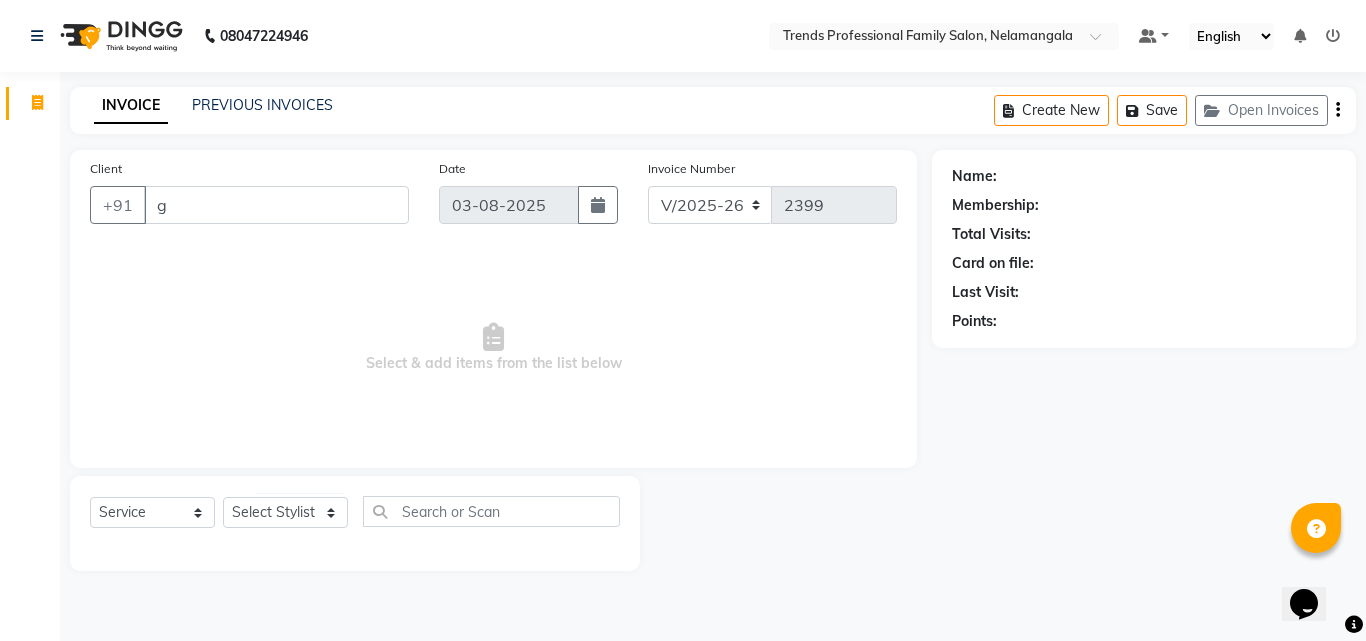 click on "Select & add items from the list below" at bounding box center (493, 348) 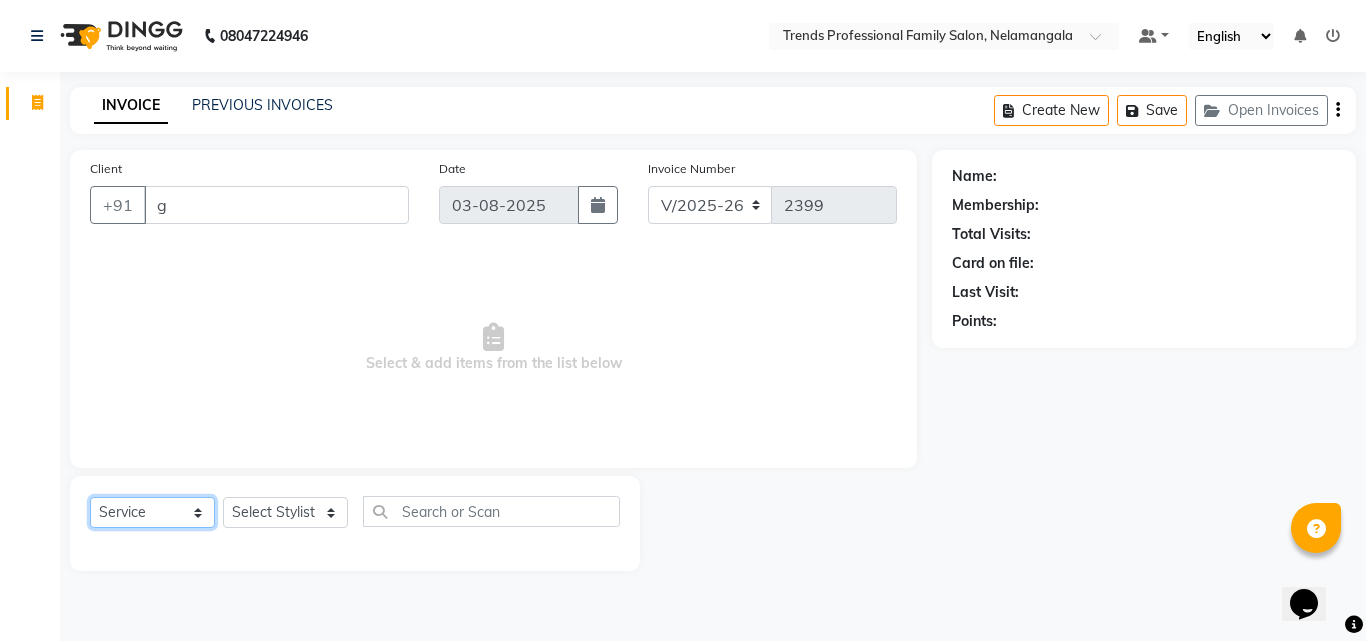 click on "Select  Service  Product  Membership  Package Voucher Prepaid Gift Card" 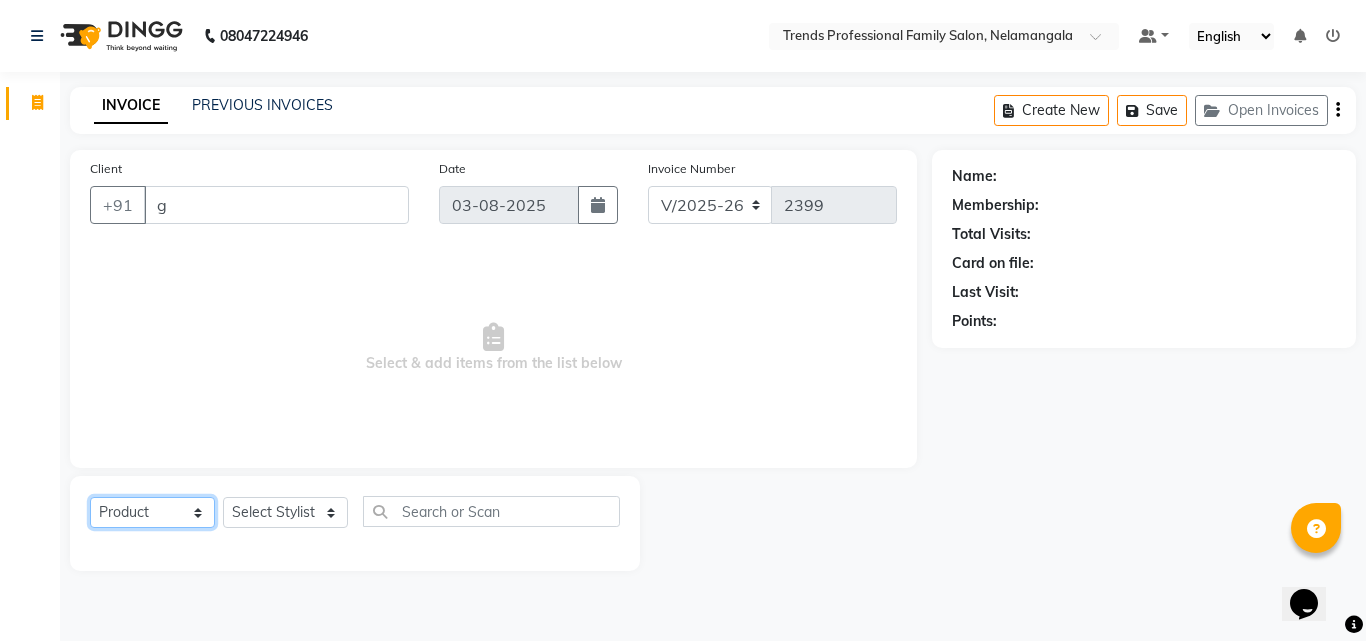 click on "Select  Service  Product  Membership  Package Voucher Prepaid Gift Card" 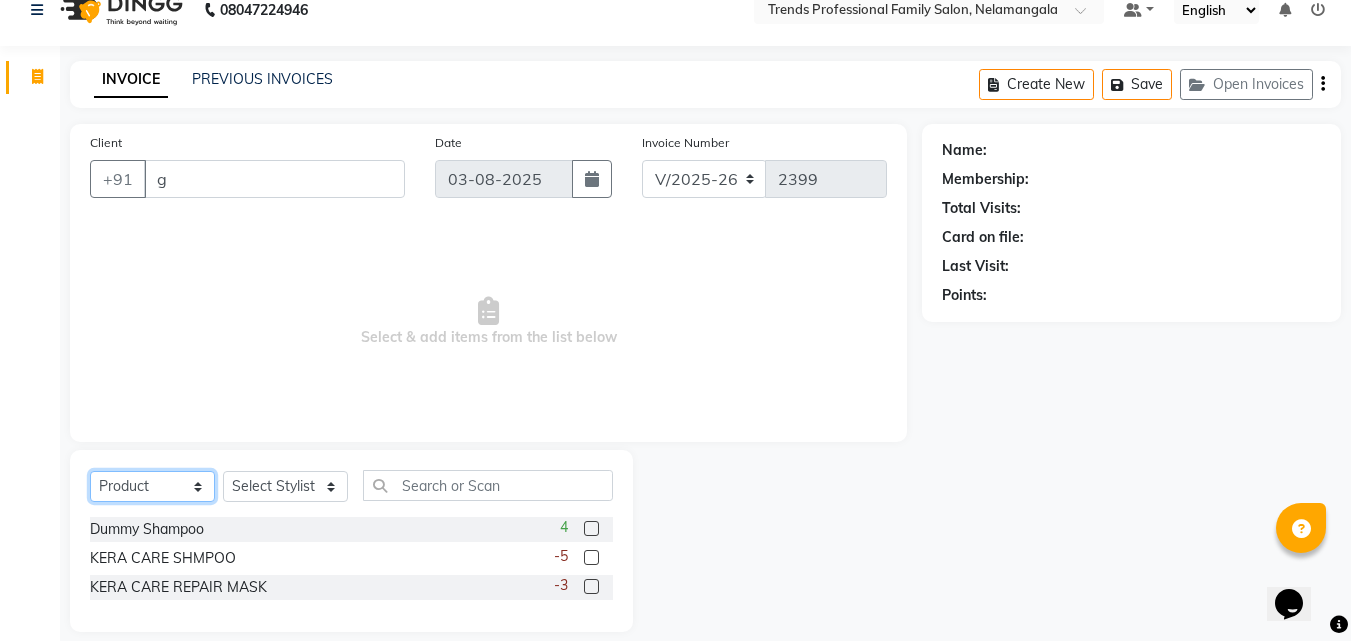 scroll, scrollTop: 47, scrollLeft: 0, axis: vertical 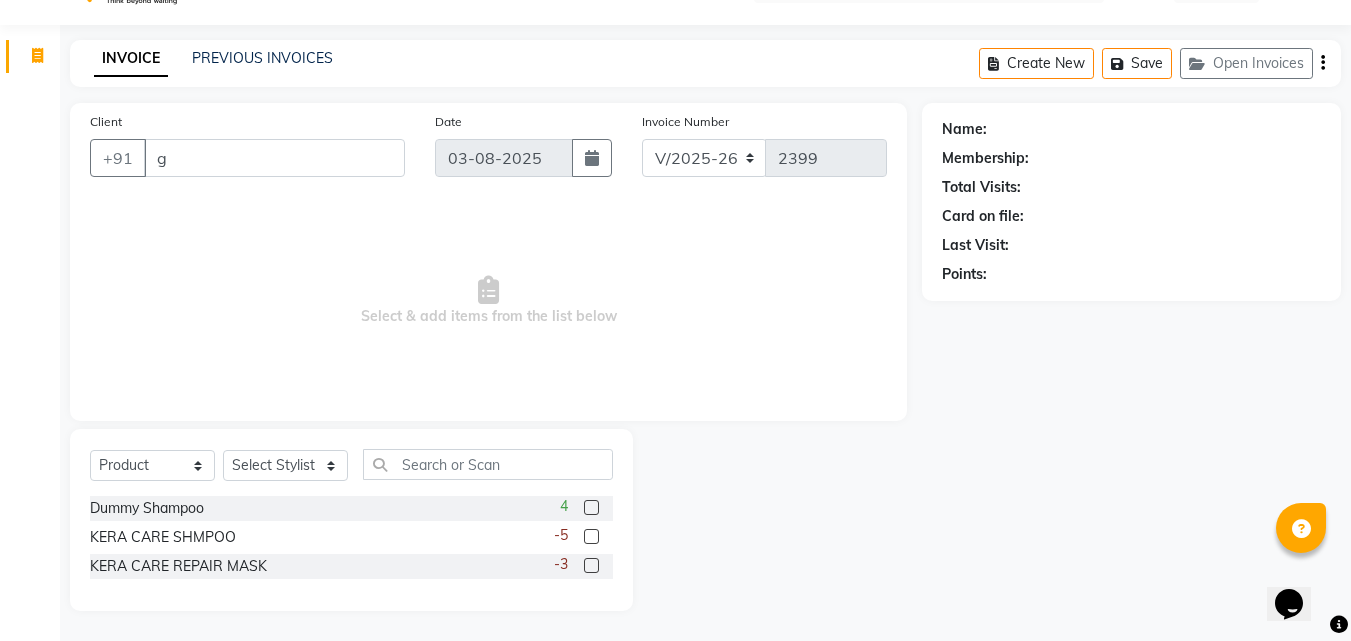 click on "Dummy Shampoo  4" 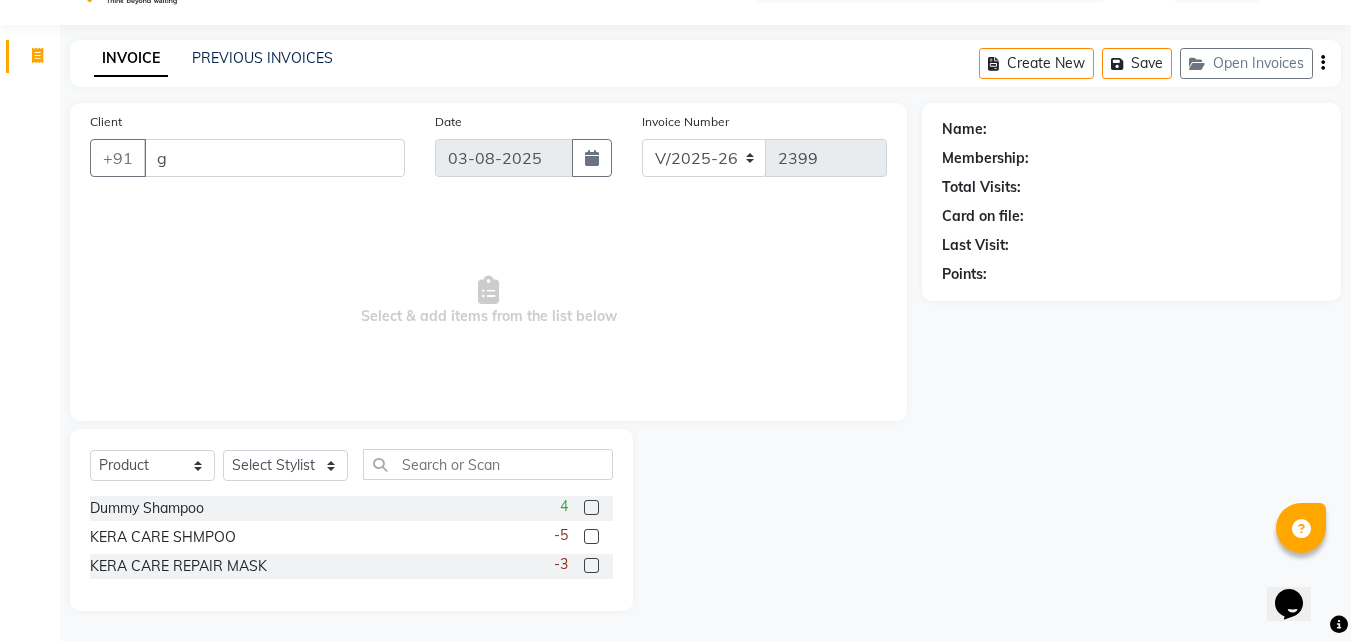 click 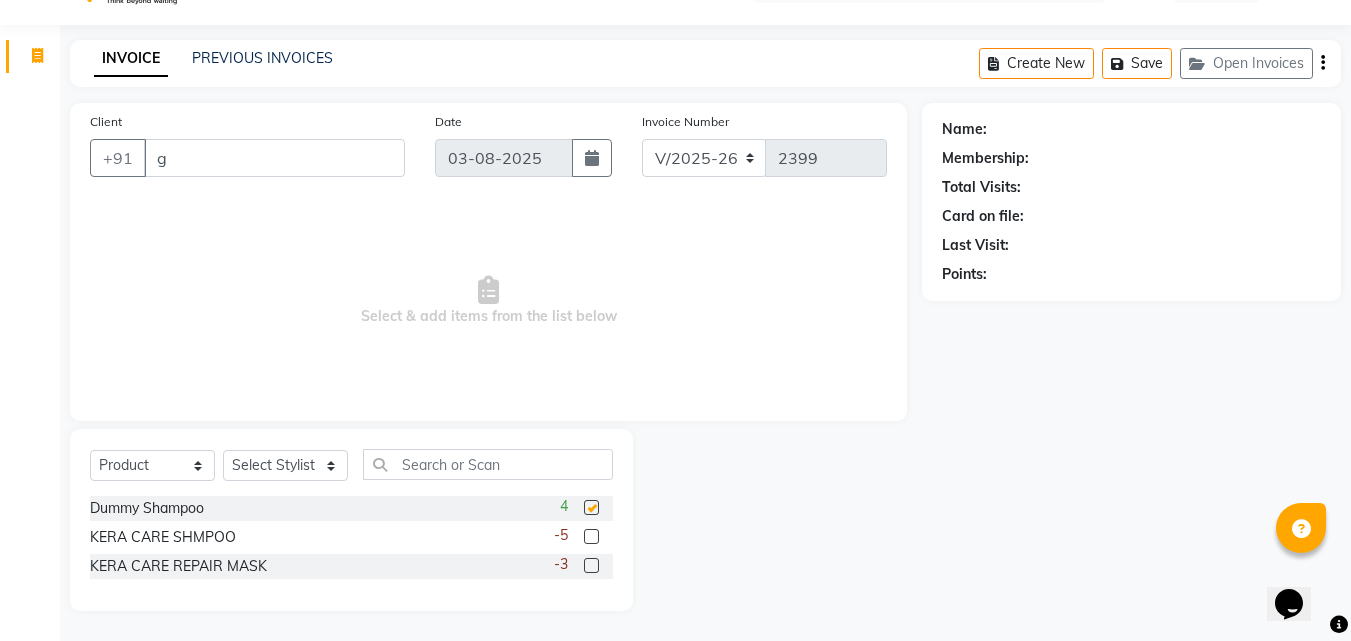 checkbox on "false" 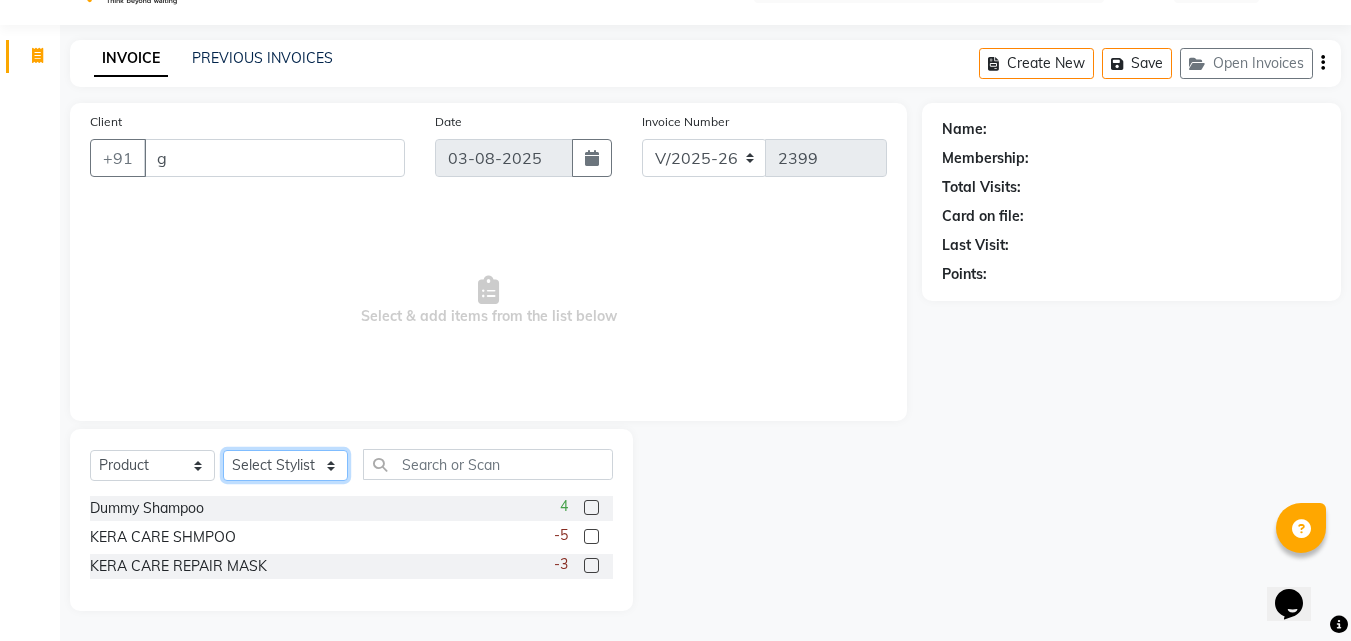 click on "Select Stylist [LAST] [LAST] [LAST] [LAST] [LAST] [LAST] [LAST] [LAST] [LAST] [LAST] [LAST]" 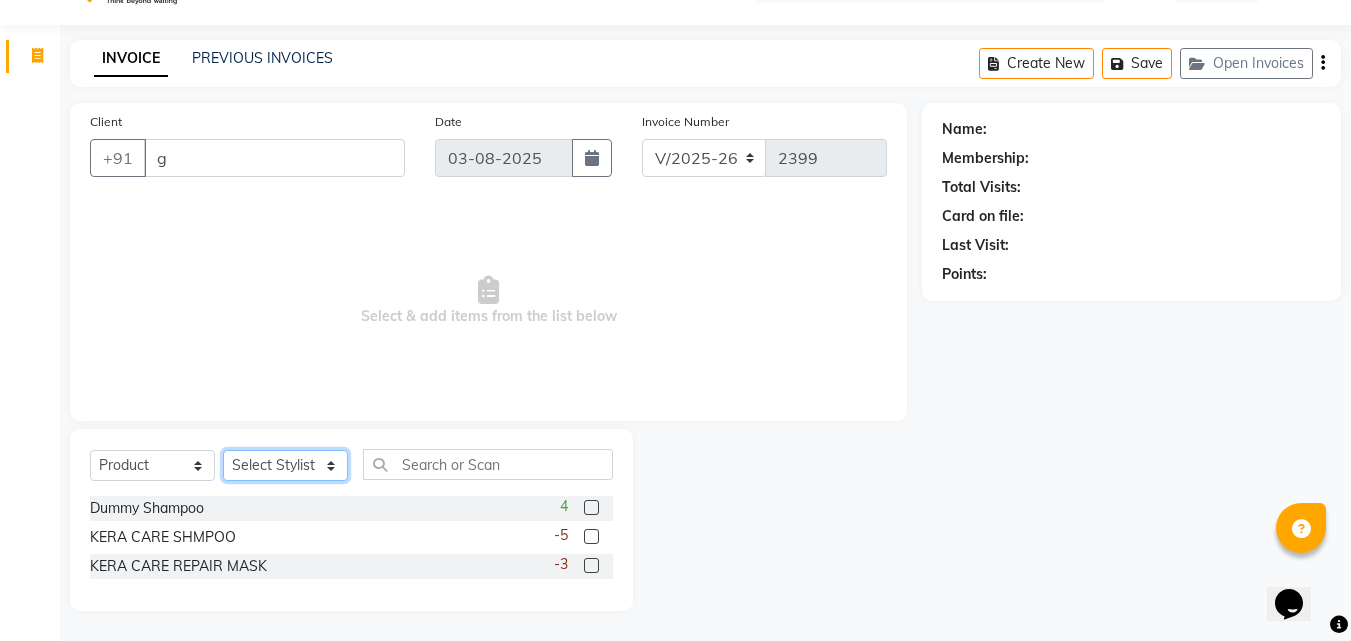 select on "63519" 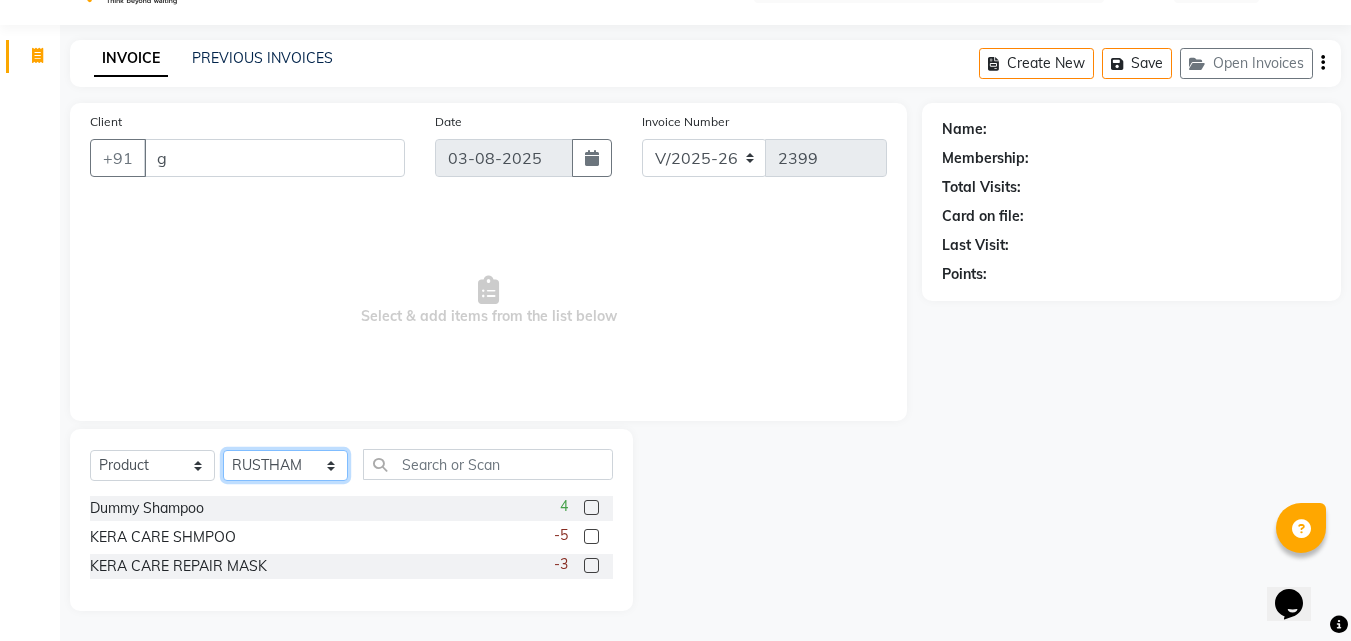 click on "Select Stylist [LAST] [LAST] [LAST] [LAST] [LAST] [LAST] [LAST] [LAST] [LAST] [LAST] [LAST]" 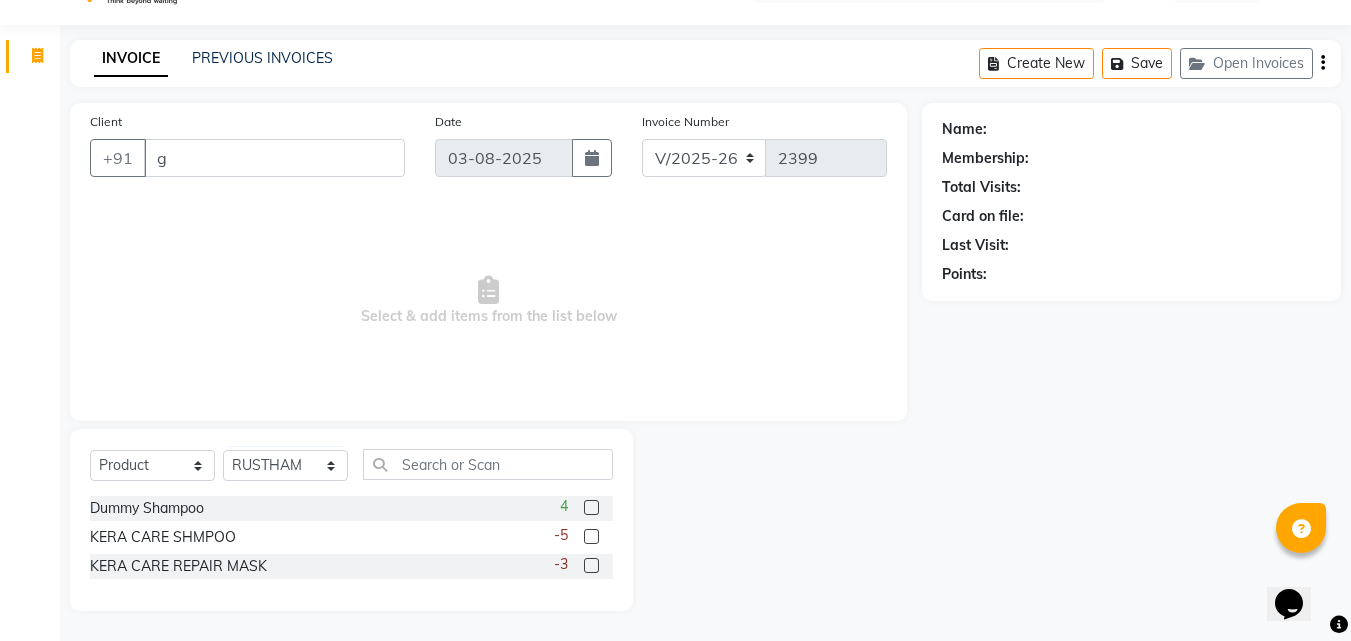 click 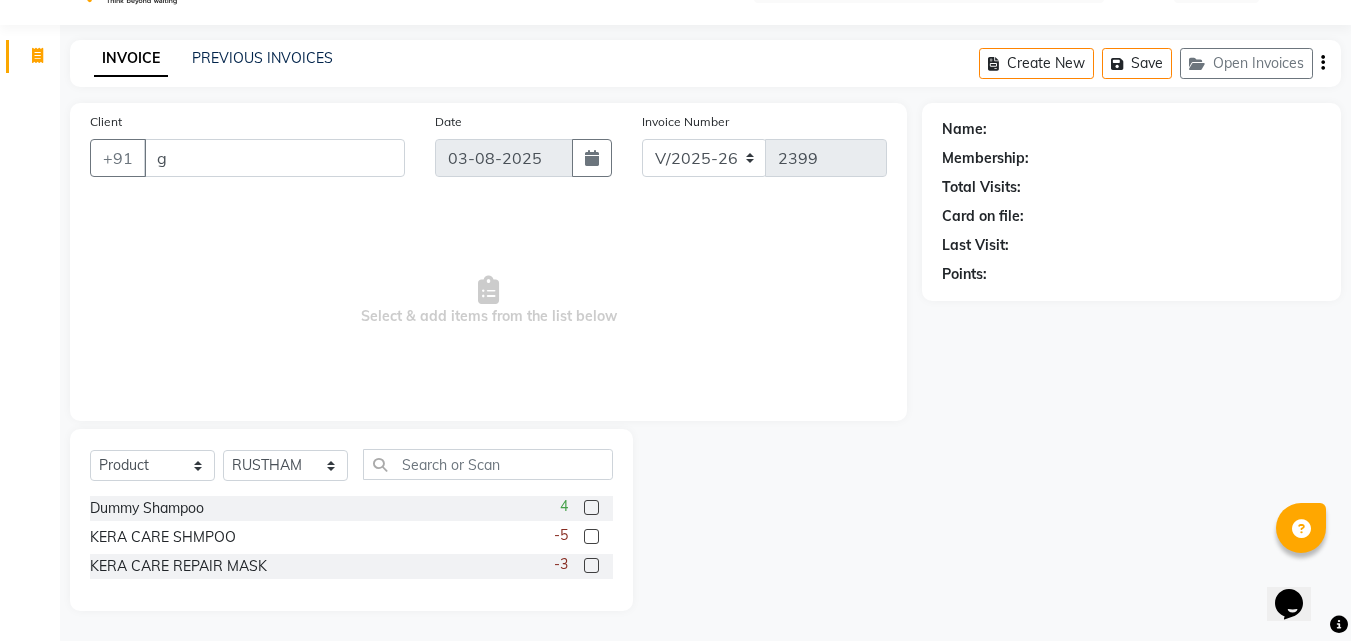 click at bounding box center [590, 508] 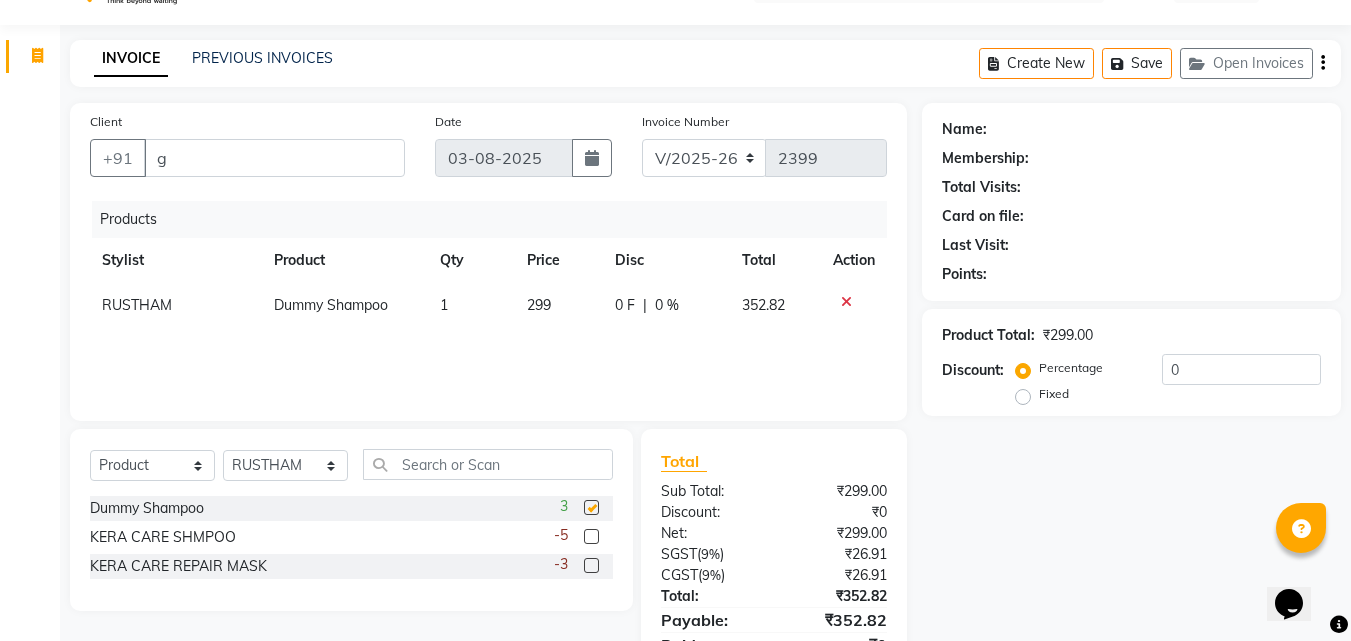 checkbox on "false" 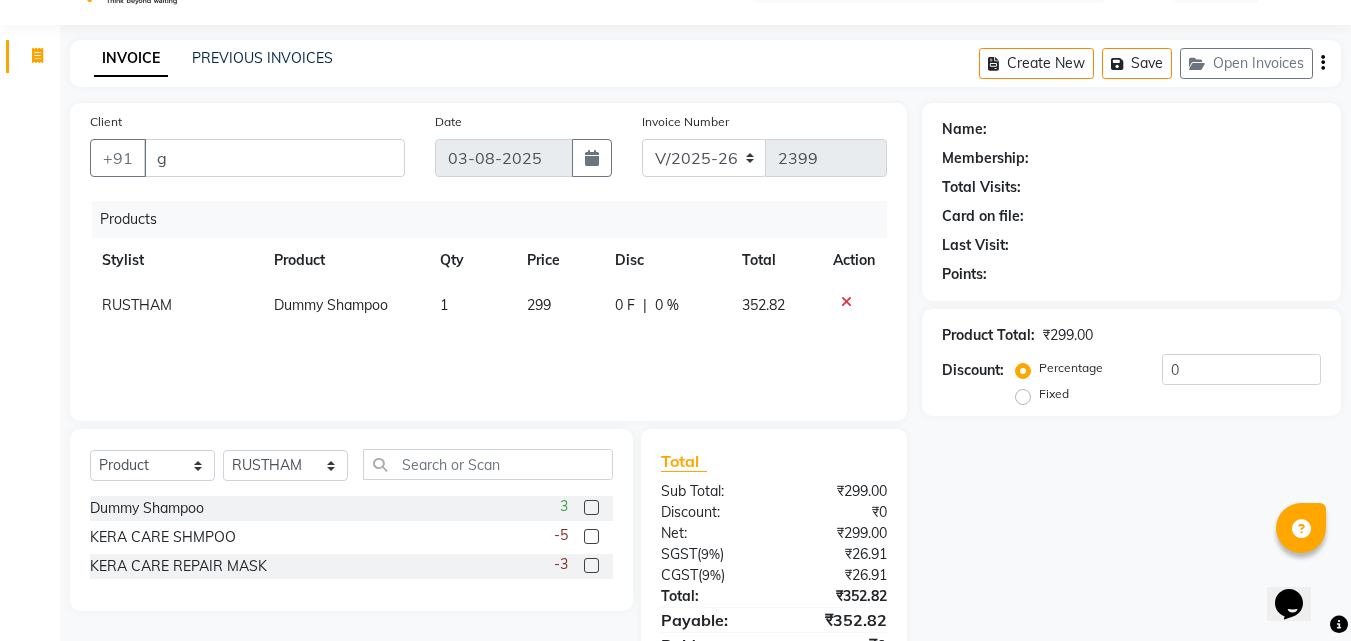 click 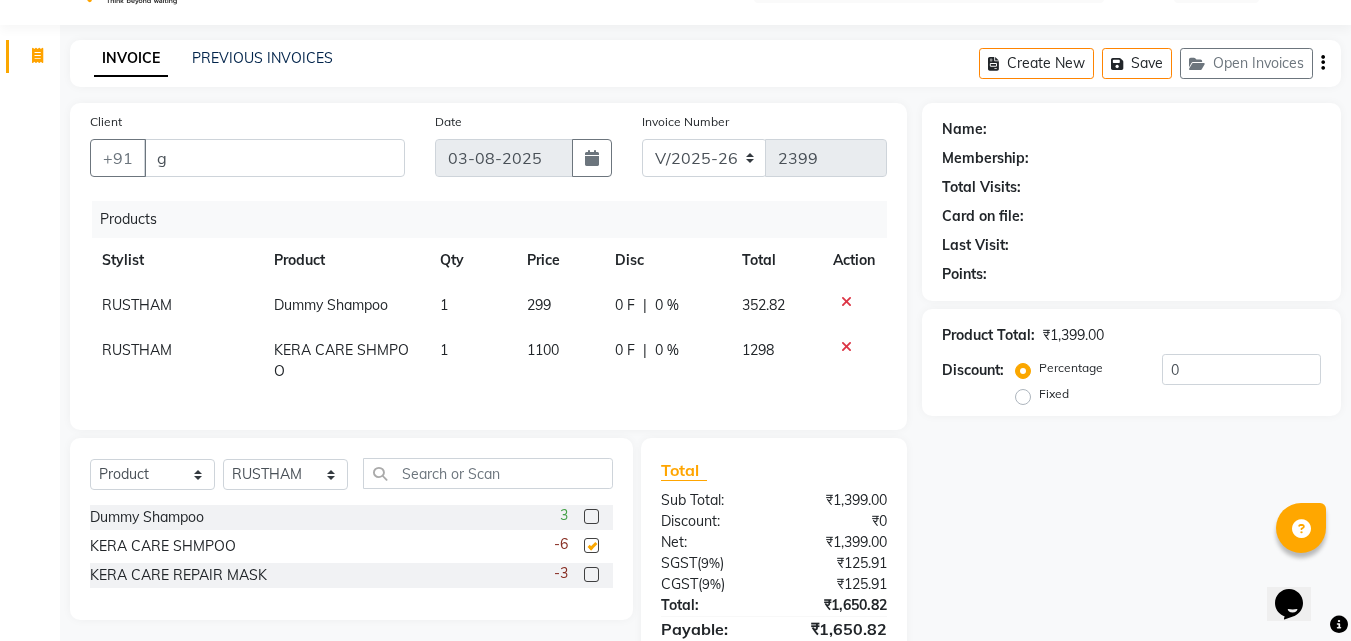 checkbox on "false" 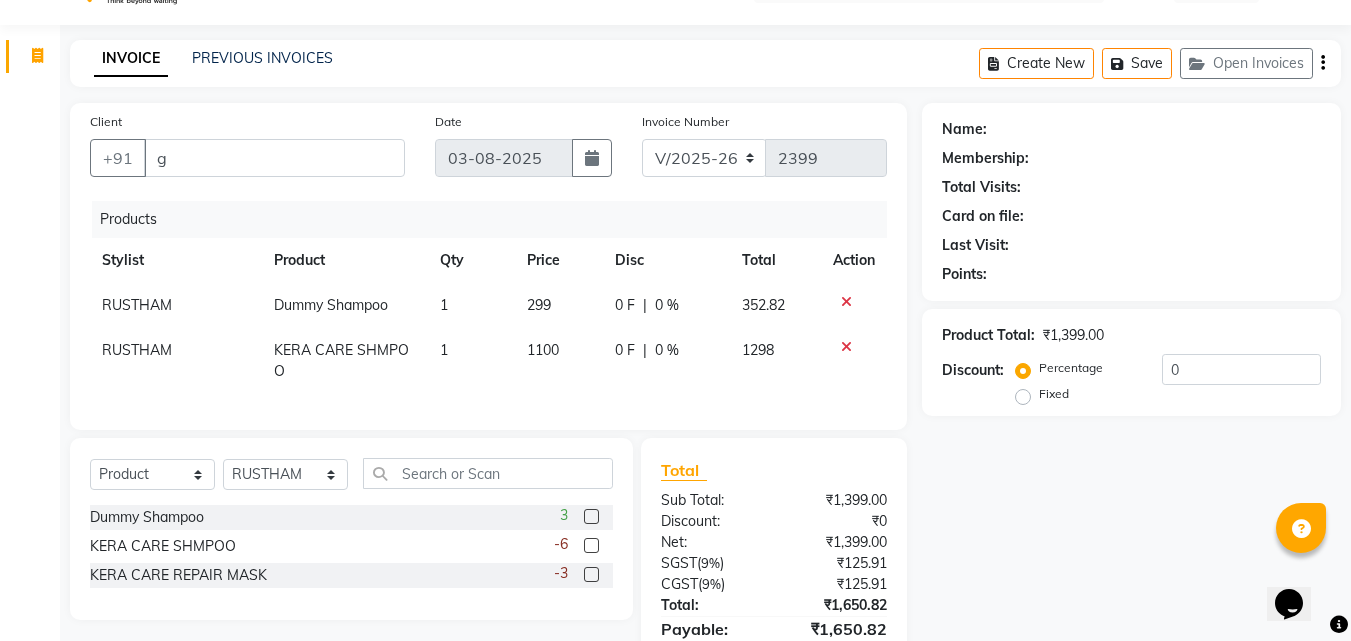click on "-3" 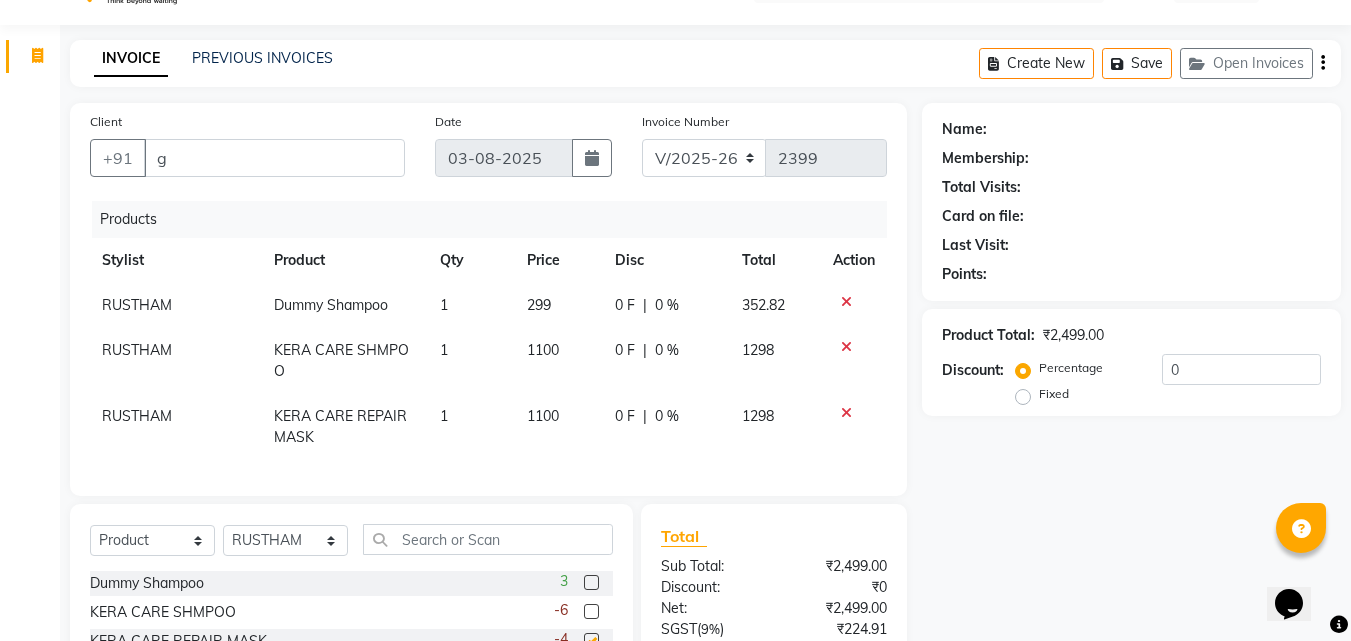 checkbox on "false" 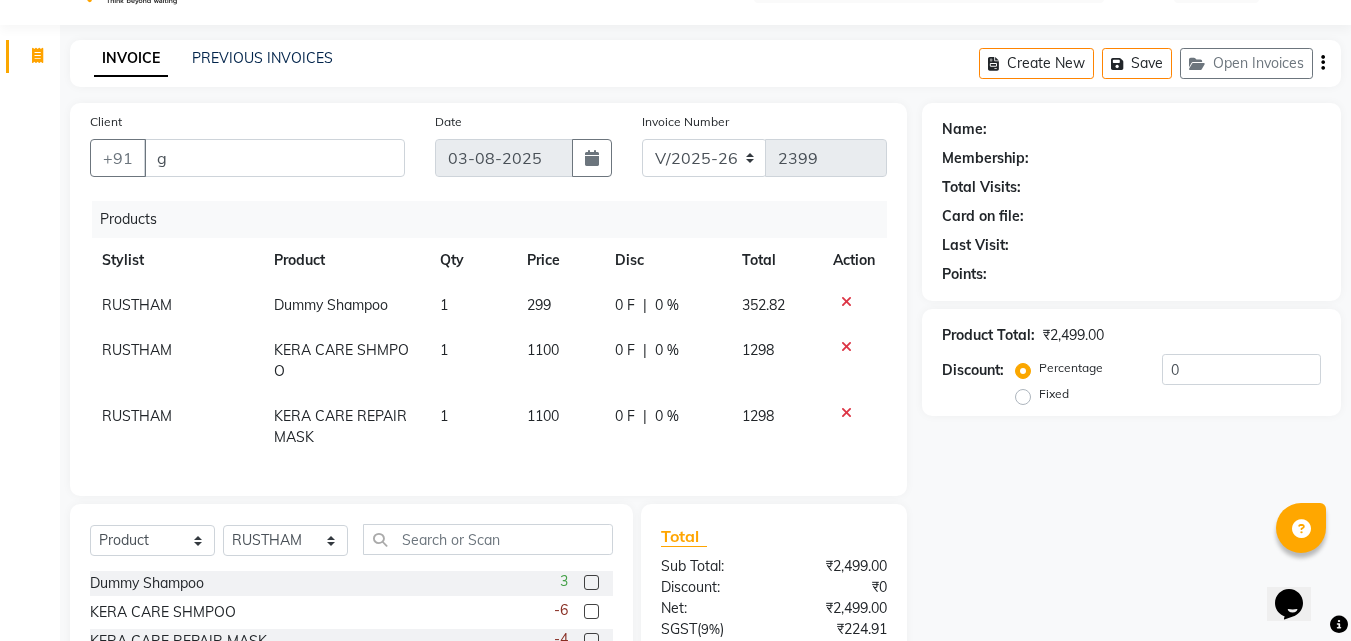 drag, startPoint x: 847, startPoint y: 412, endPoint x: 842, endPoint y: 394, distance: 18.681541 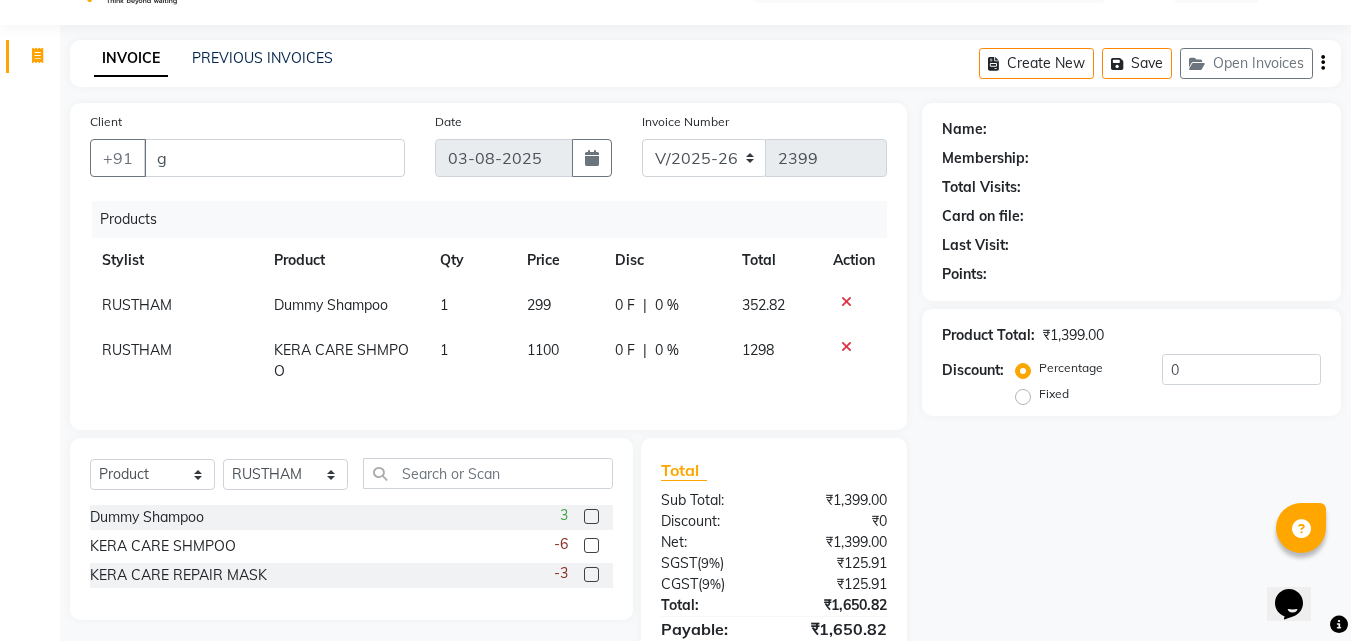 click 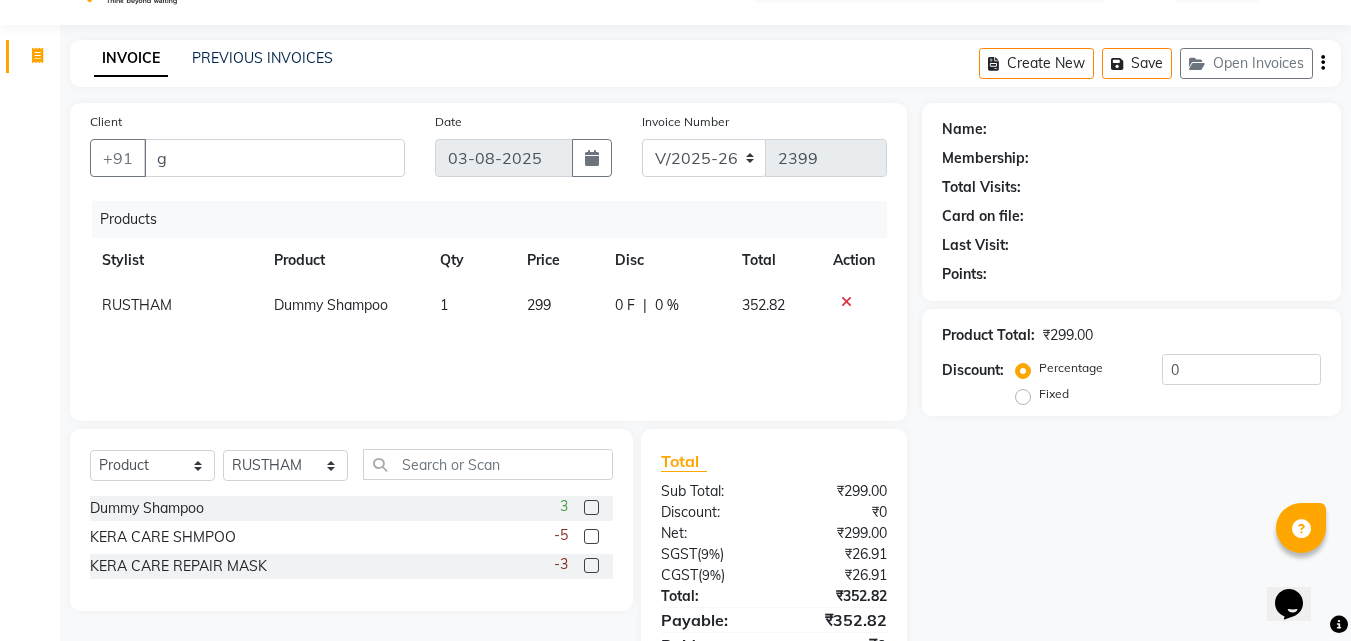 click 